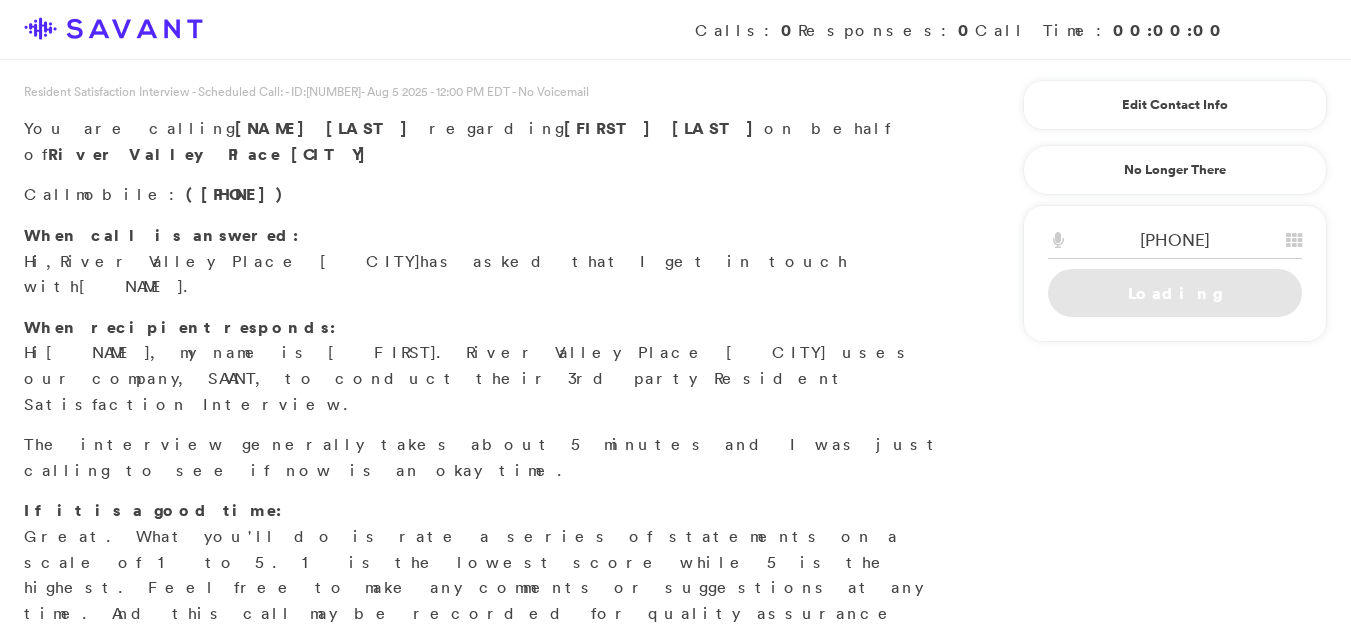 scroll, scrollTop: 0, scrollLeft: 0, axis: both 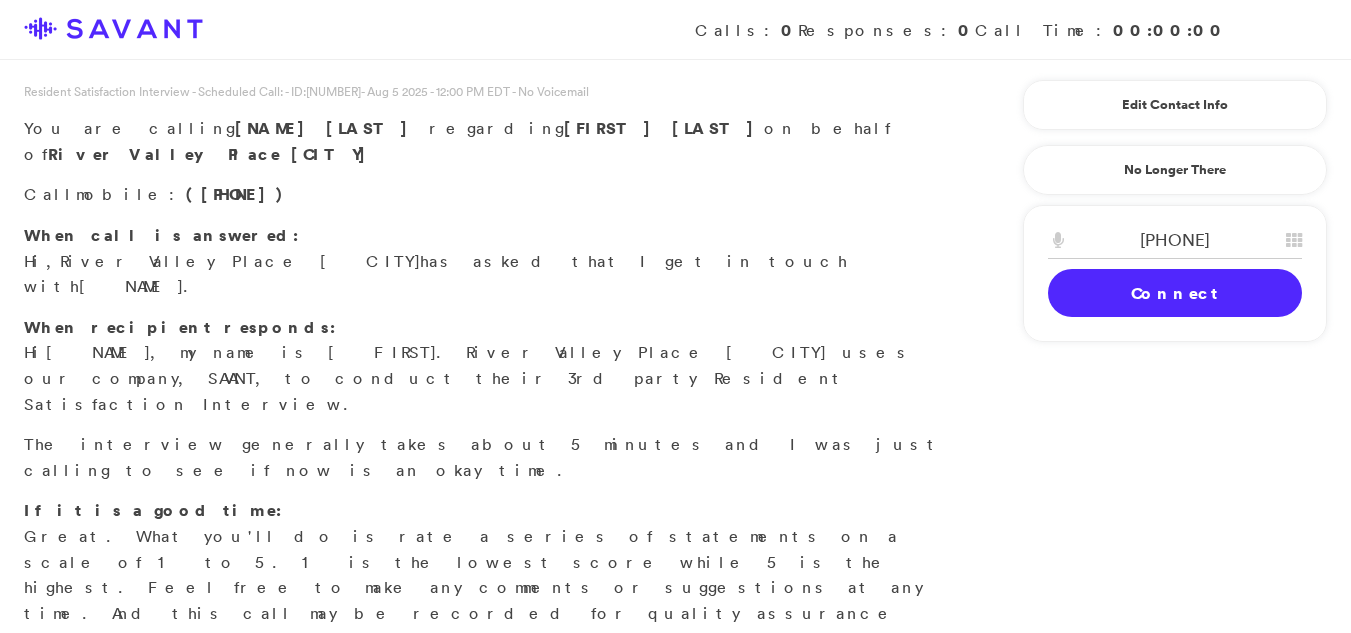 click on "Connect" at bounding box center [1175, 293] 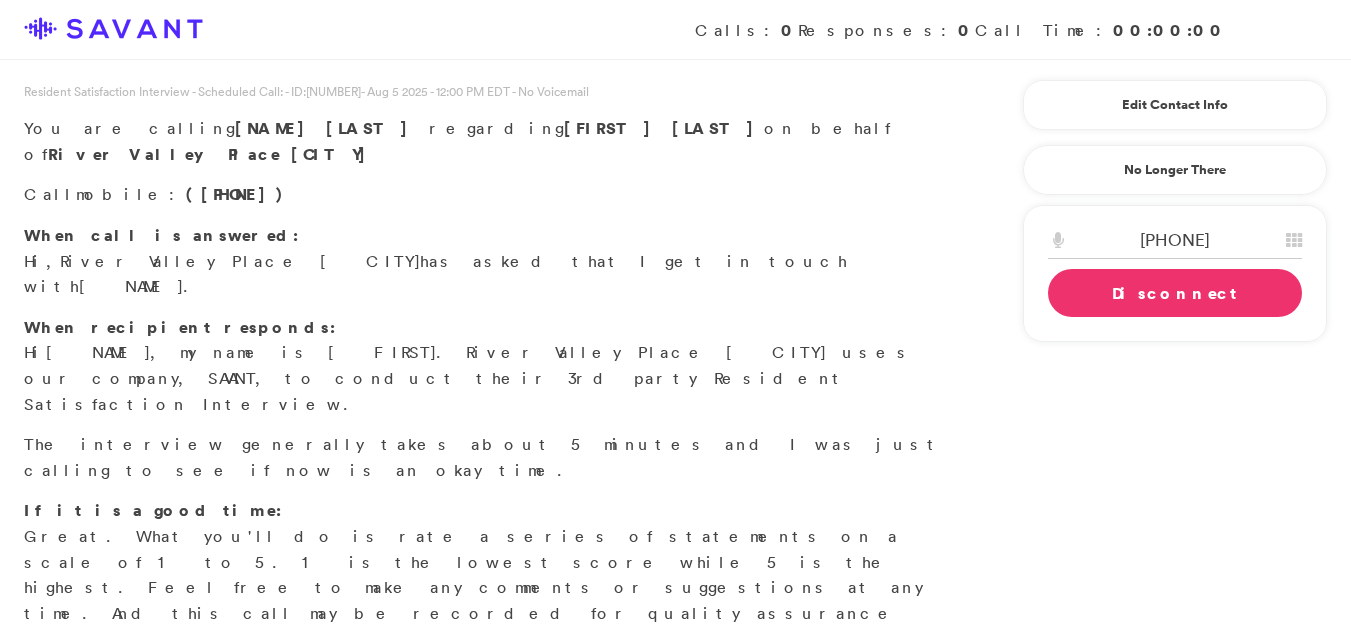click on "Start Survey" at bounding box center (139, 695) 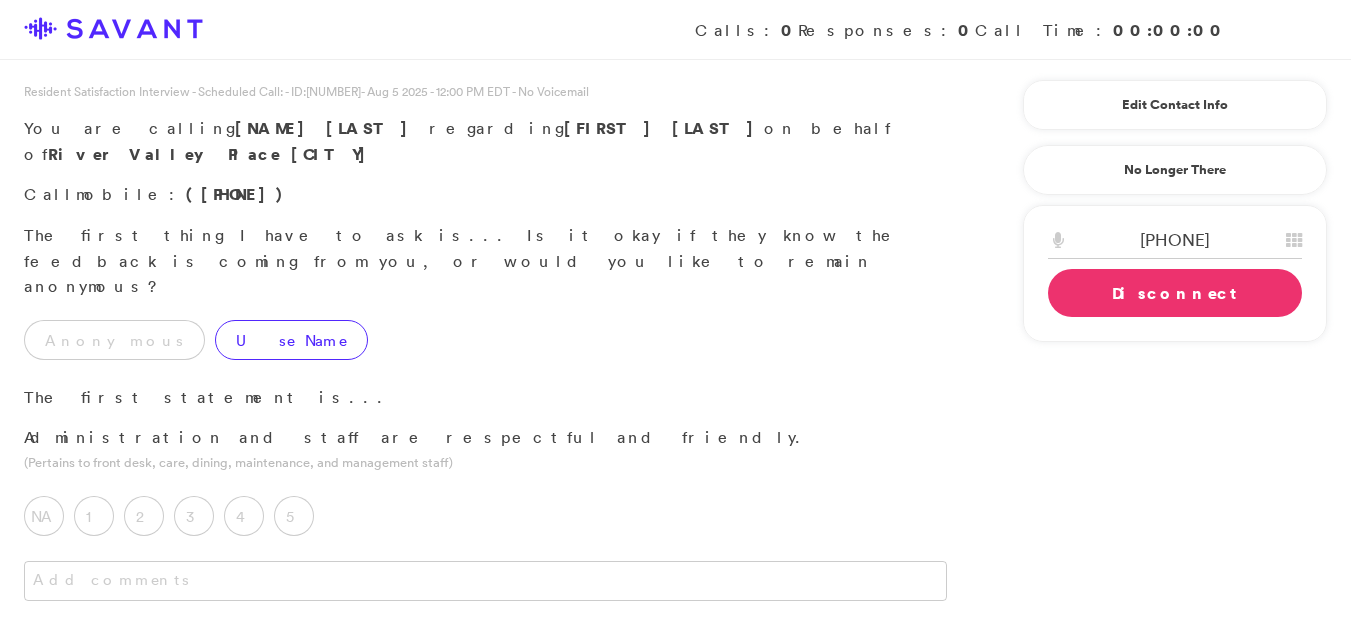 click on "Use Name" at bounding box center [291, 340] 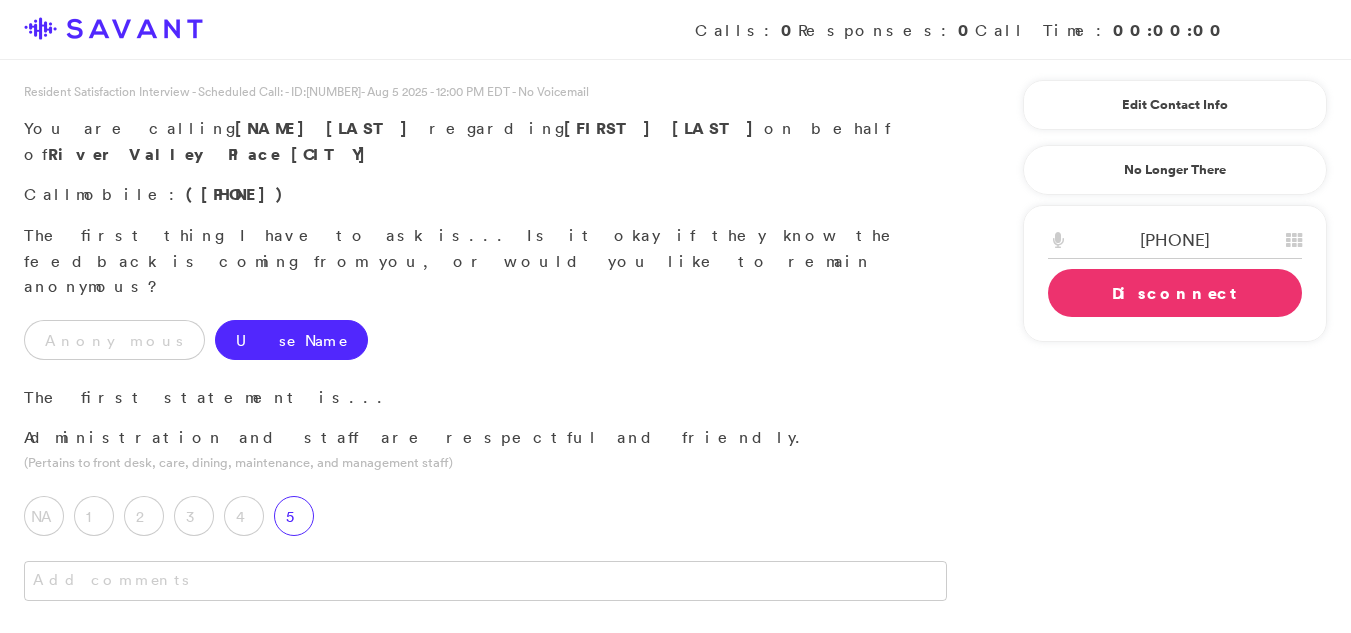 click on "5" at bounding box center (294, 516) 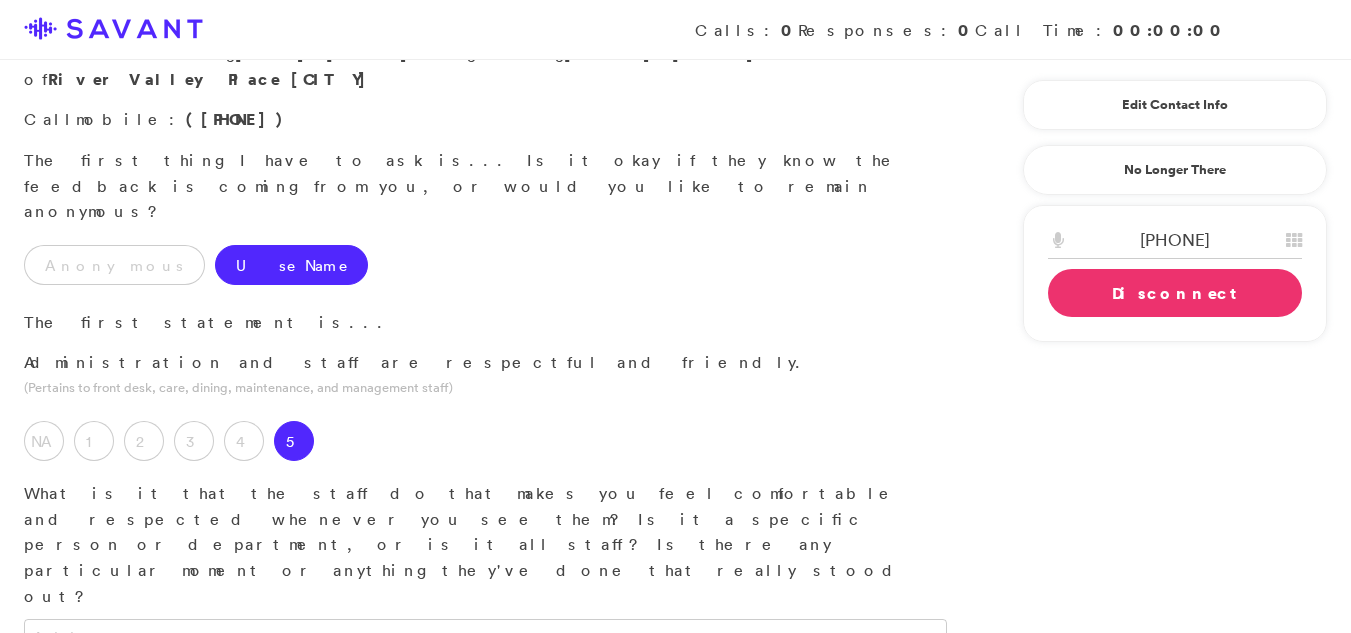 scroll, scrollTop: 93, scrollLeft: 0, axis: vertical 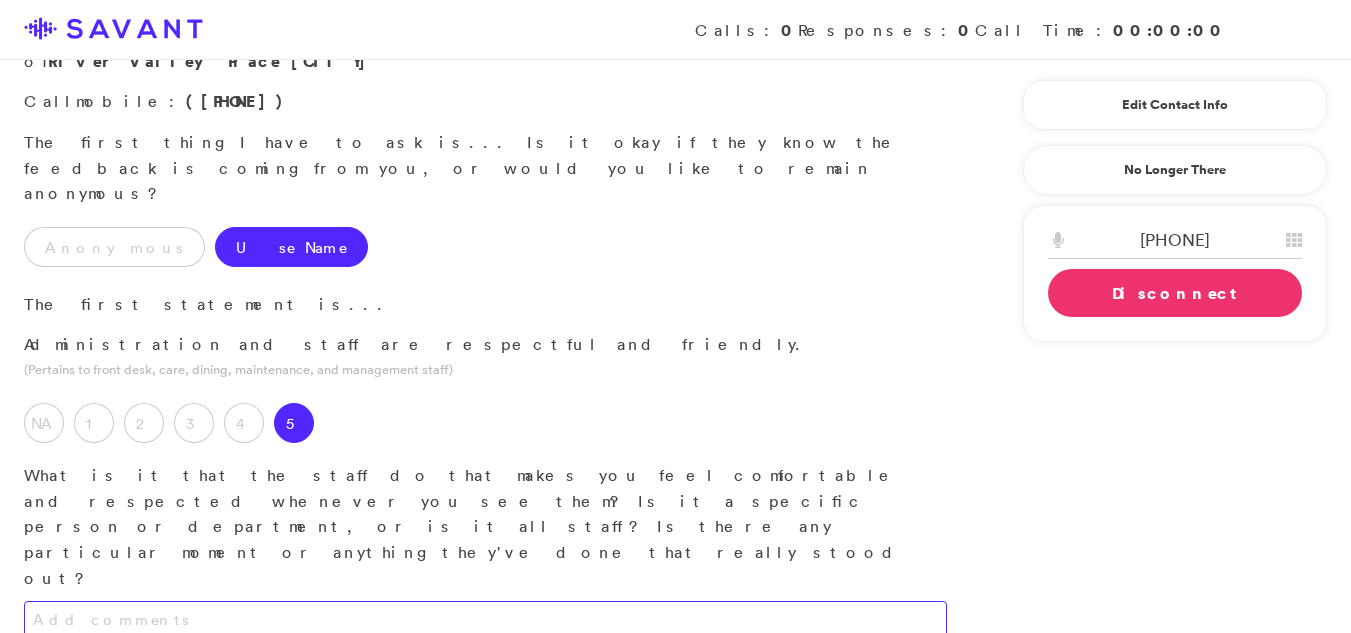 click at bounding box center [485, 621] 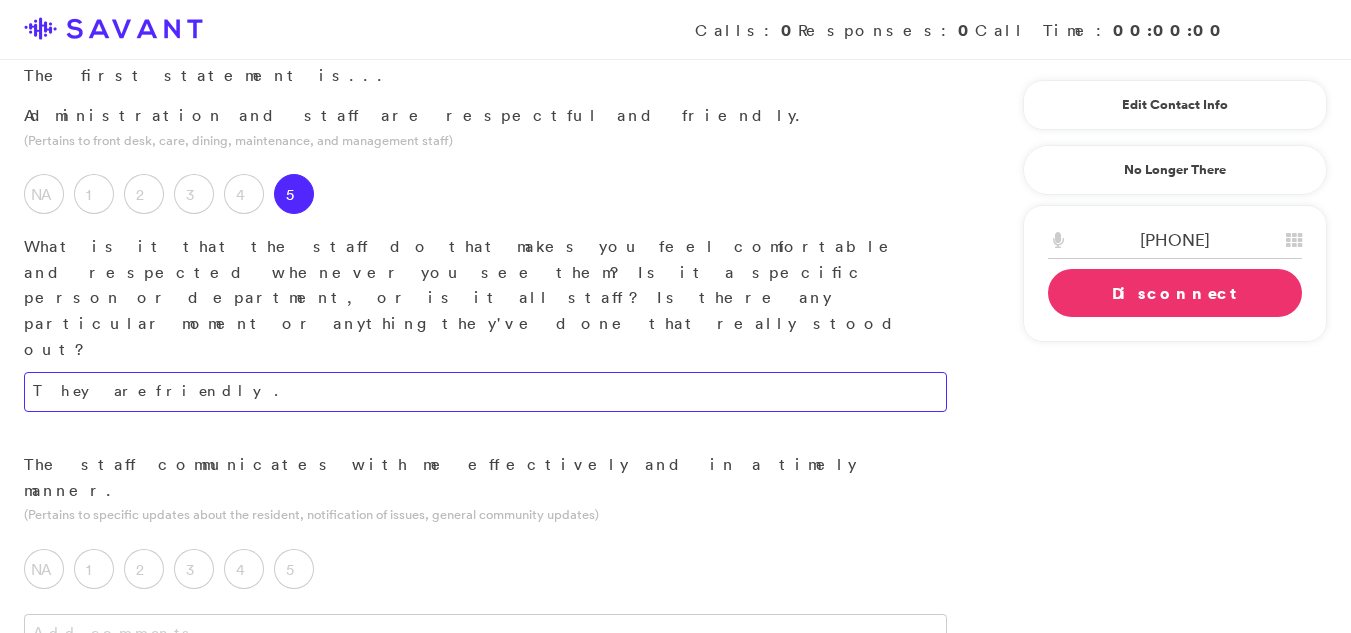 scroll, scrollTop: 327, scrollLeft: 0, axis: vertical 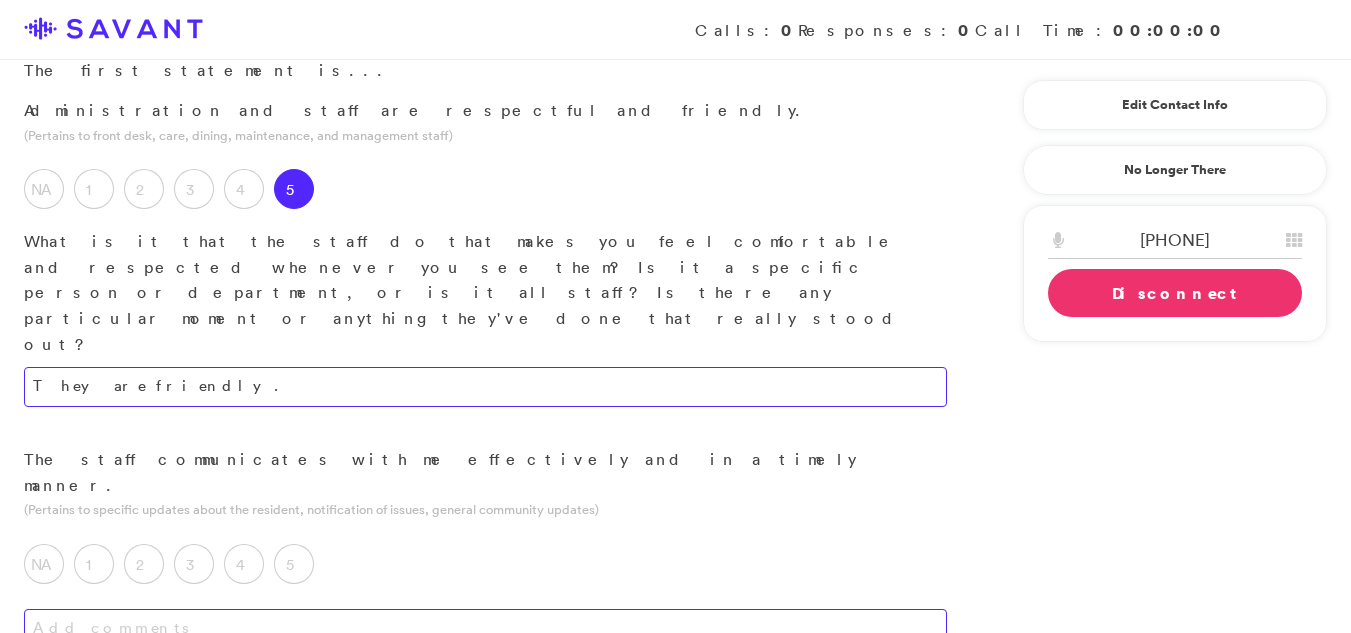 type on "They are friendly." 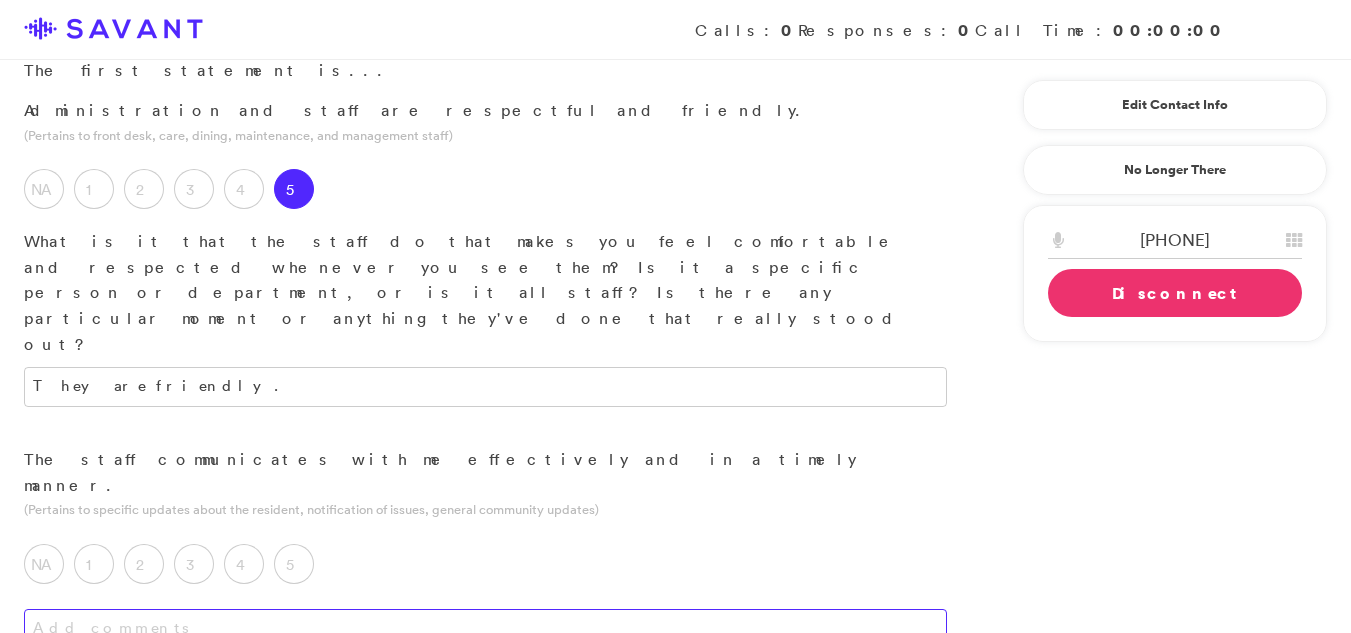 click at bounding box center (485, 629) 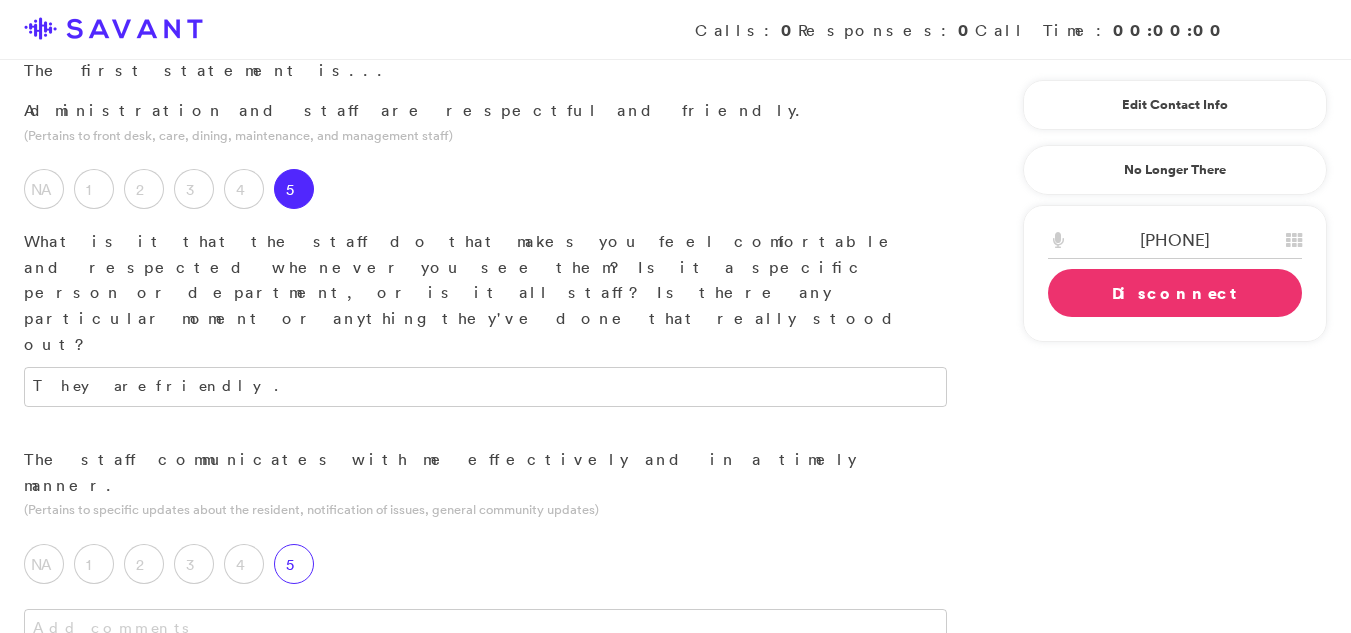 click on "5" at bounding box center (294, 564) 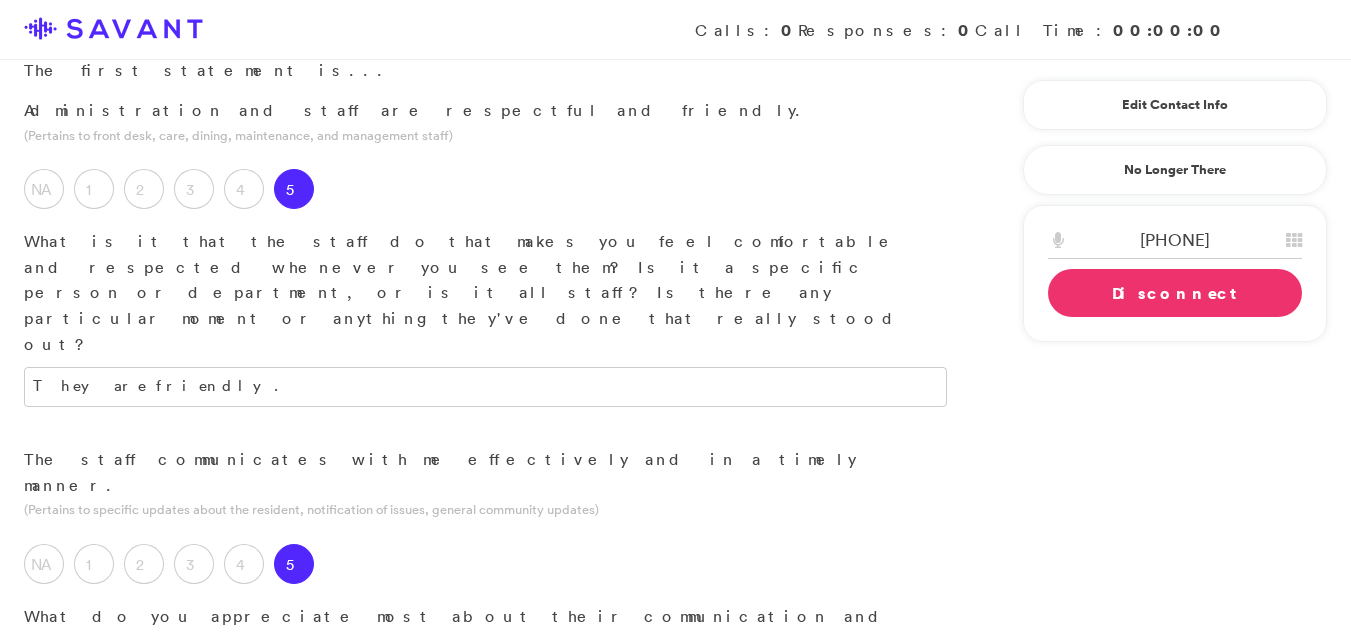 click at bounding box center [485, 685] 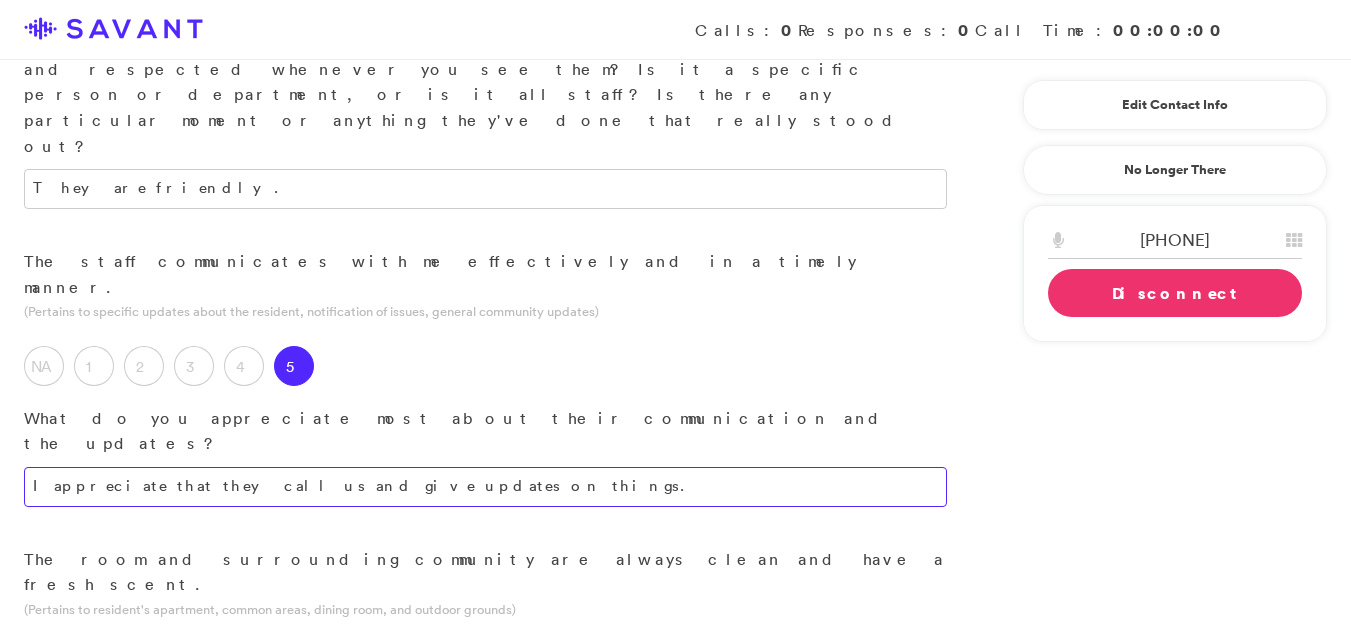 scroll, scrollTop: 534, scrollLeft: 0, axis: vertical 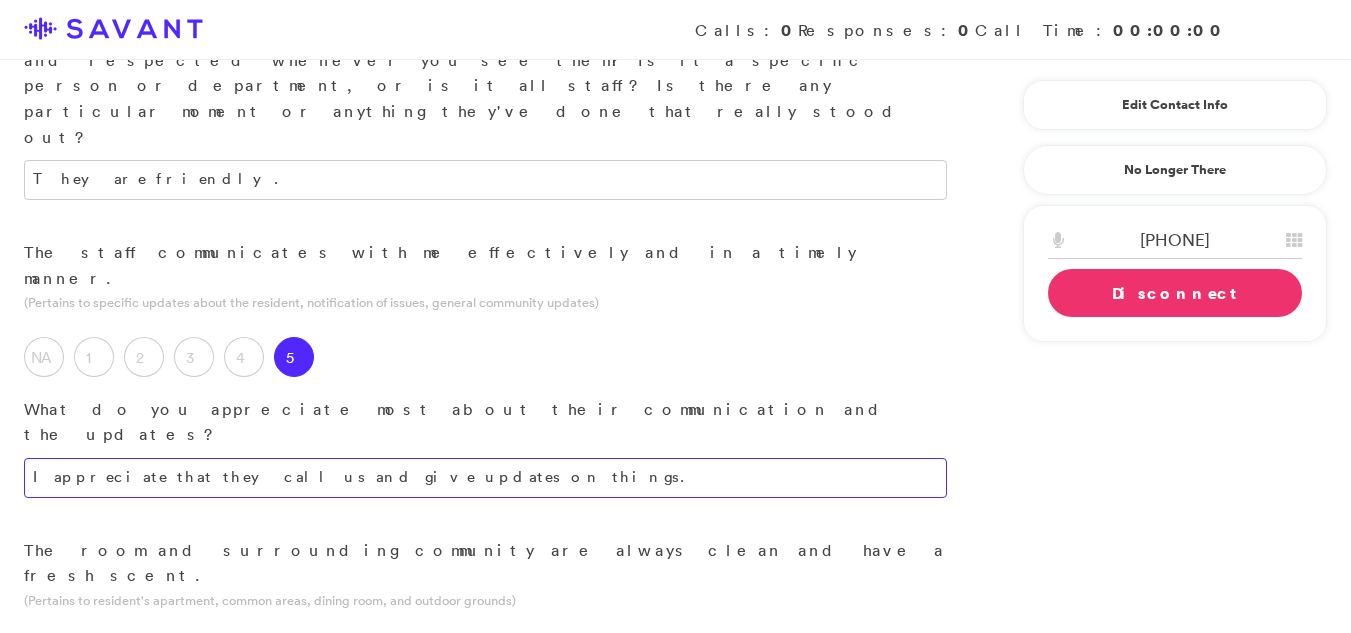 type on "I appreciate that they call us and give updates on things." 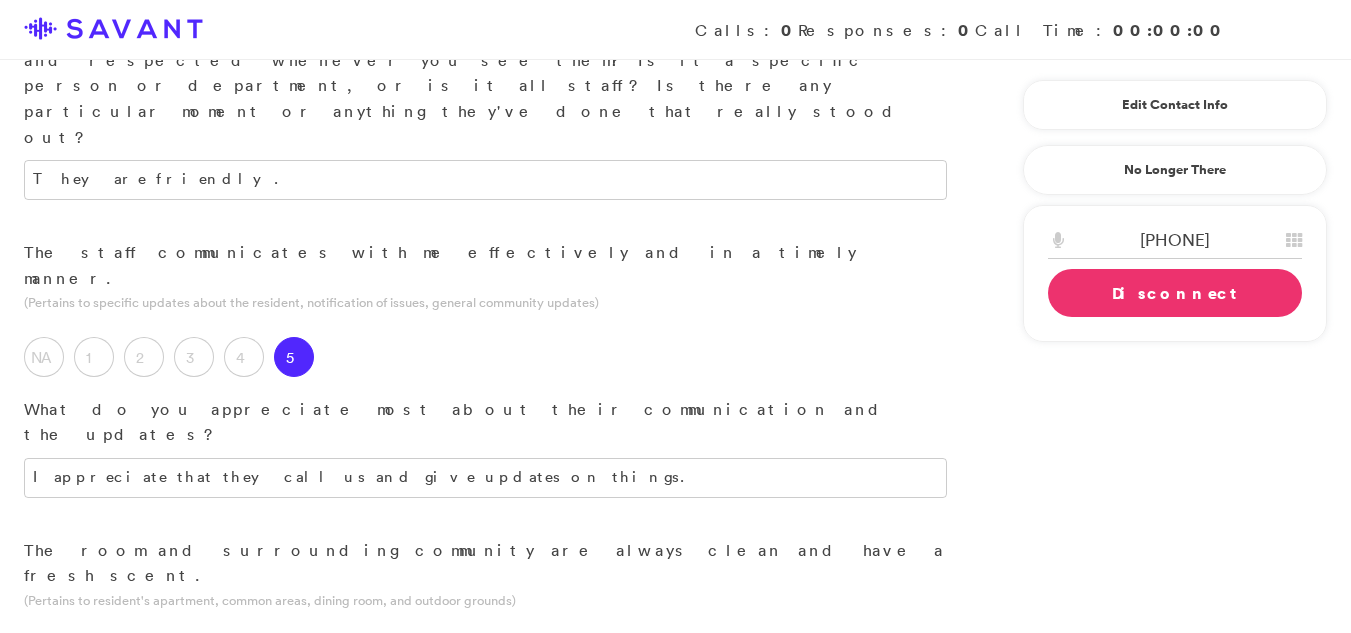 click on "5" at bounding box center [294, 654] 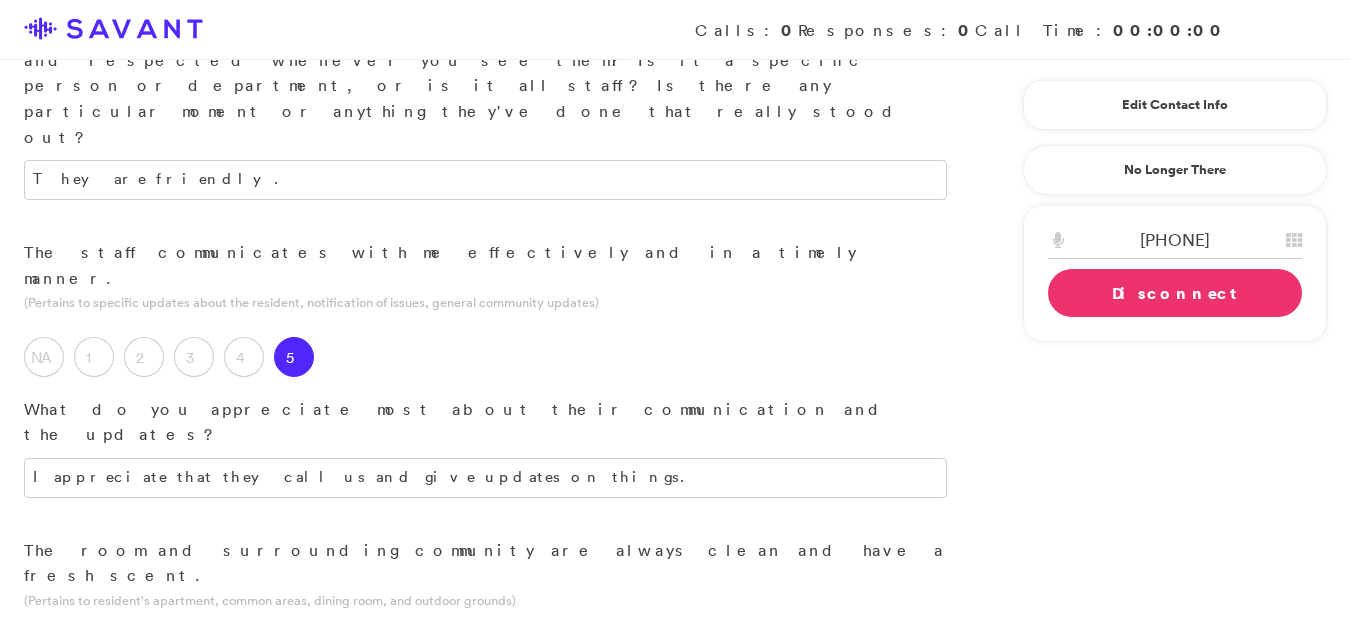 click at bounding box center (485, 775) 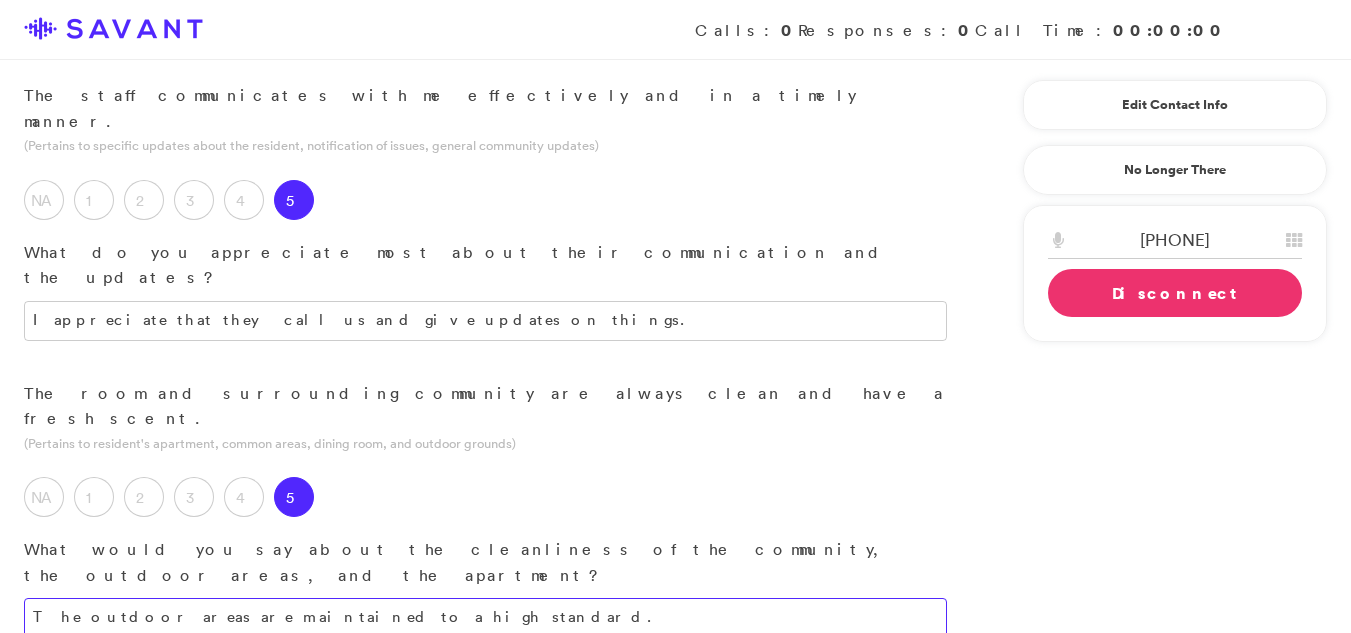 scroll, scrollTop: 710, scrollLeft: 0, axis: vertical 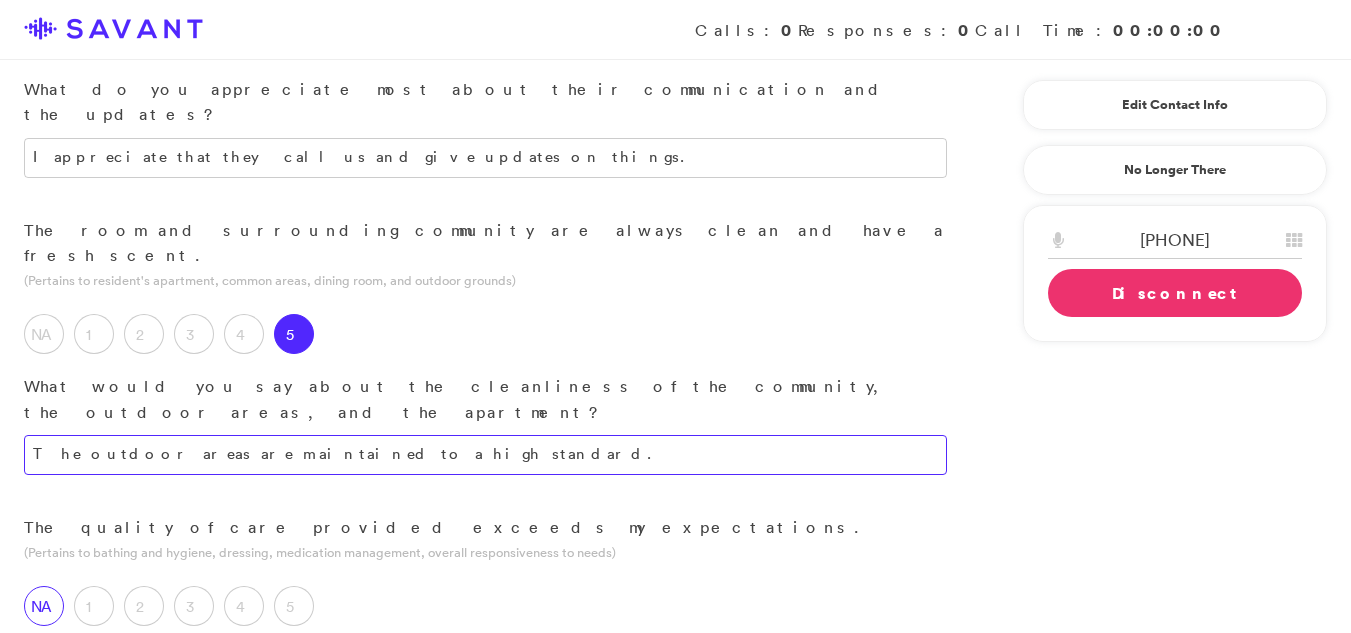 type on "The outdoor areas are maintained to a high standard." 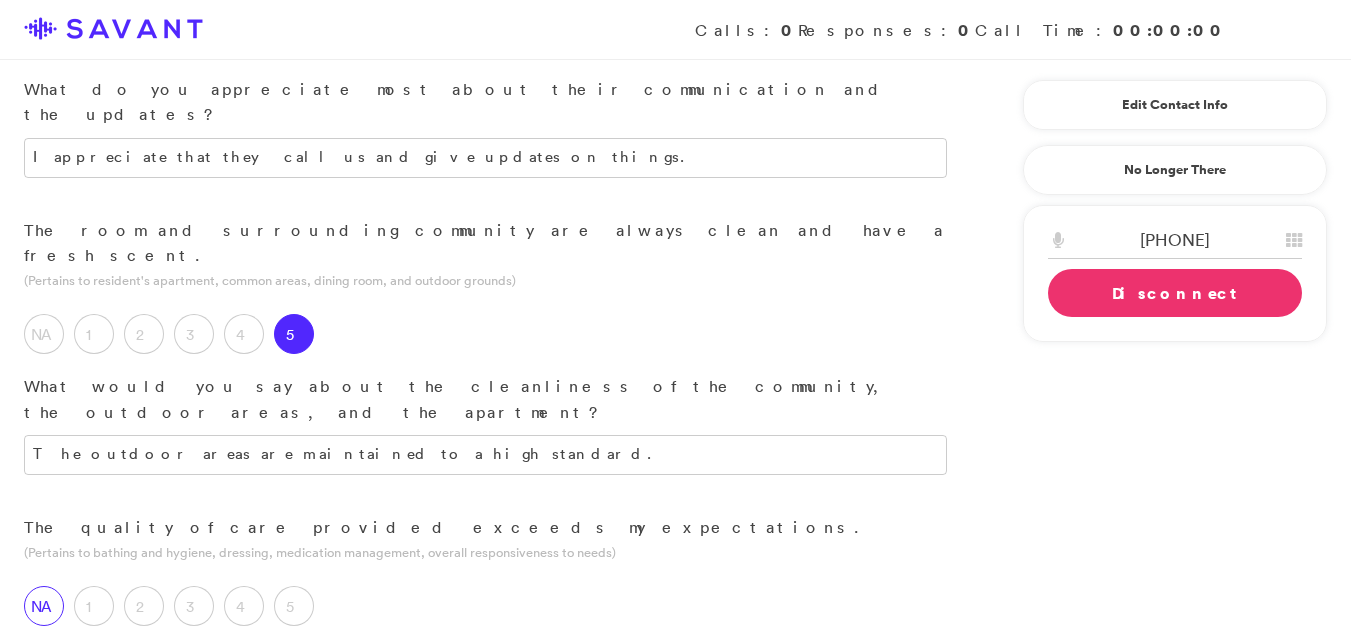 click on "NA" at bounding box center [44, 606] 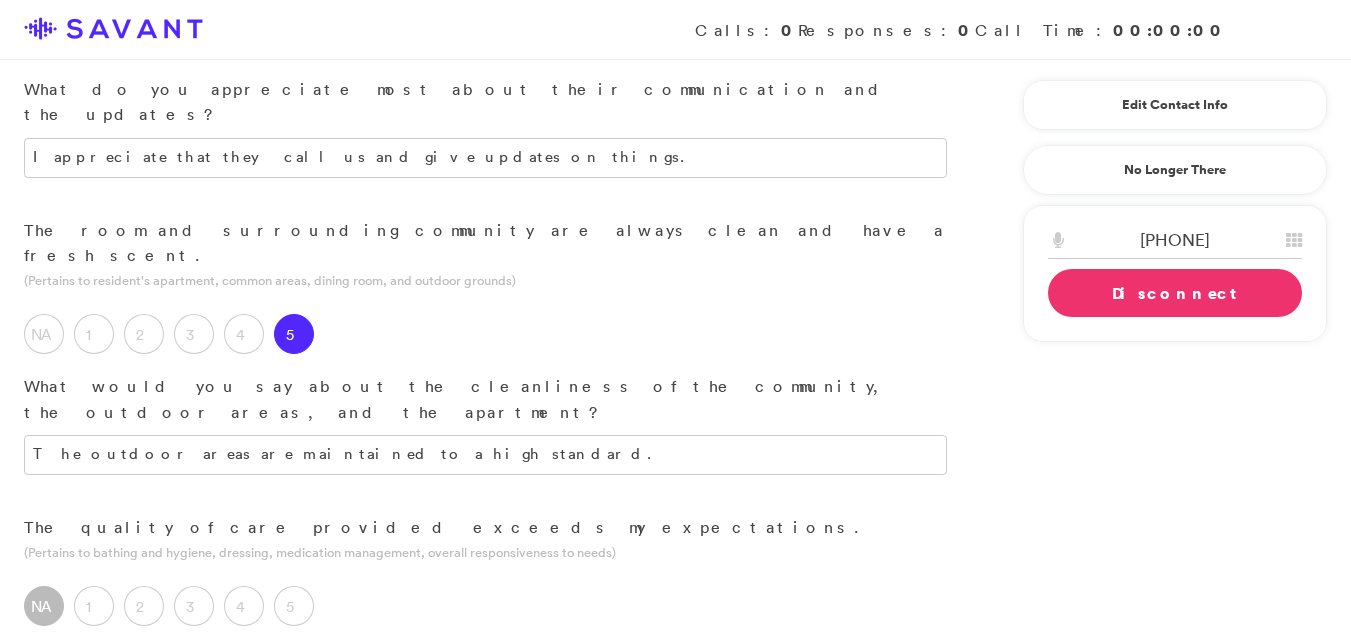 click at bounding box center [485, 671] 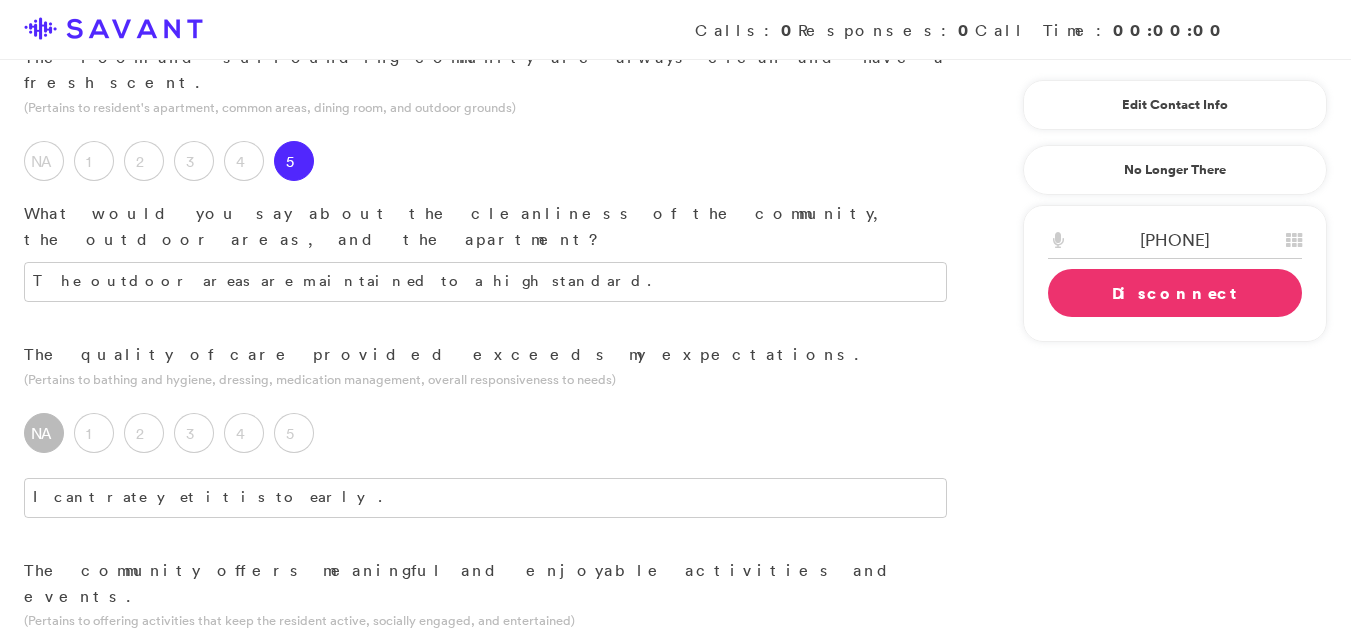 scroll, scrollTop: 1037, scrollLeft: 0, axis: vertical 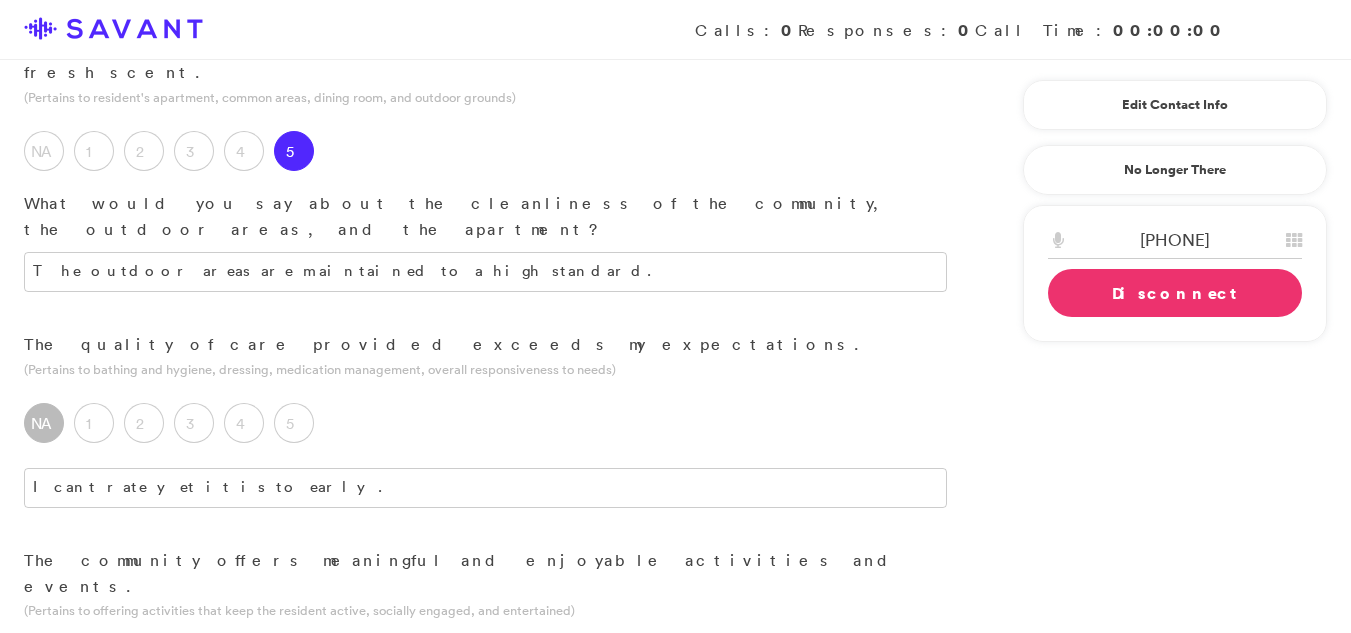 click on "Resident Satisfaction Interview - Scheduled Call: - ID: 21442 - Aug 5 2025 - 12:00 PM EDT - No Voicemail You are calling David Fleshman regarding Dale Fleshman on behalf of River Valley Place Ottumwa Call mobile : (641) 919-6752 When call is answered: Hi, River Valley Place Ottumwa has asked that I get in touch with David. When recipient responds: Hi David, my name is Allison. River Valley Place Ottumwa uses our company, SAVANT, to conduct their 3rd party Resident Satisfaction Interview. The interview generally takes about 5 minutes and I was just calling to see if now is an okay time. If it is a good time: Great. What you'll do is rate a series of statements on a scale of 1 to 5. 1 is the lowest score while 5 is the highest. Feel free to make any comments or suggestions at any time. And this call may be recorded for quality assurance purposes, okay? Start Survey Scheduled Call ID ***** Survey Attempt ID ****** If you can't conduct the survey choose a reason: No Answer Refused Survey" at bounding box center (675, 682) 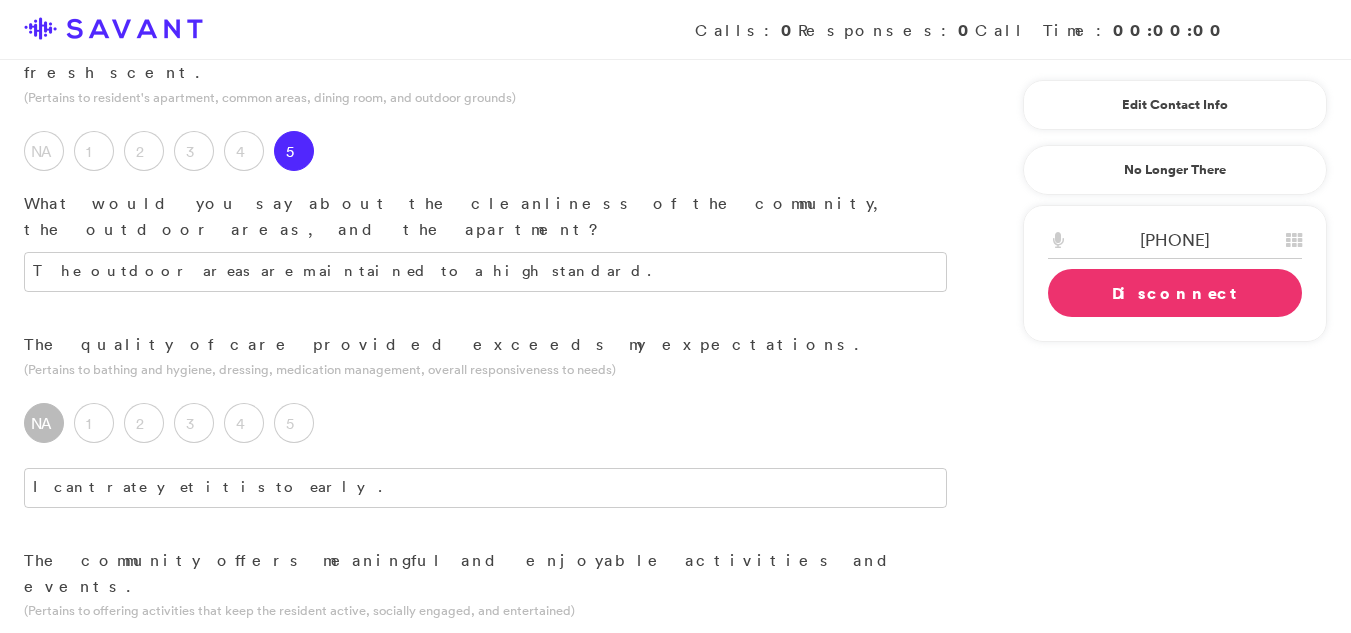 click at bounding box center [485, 914] 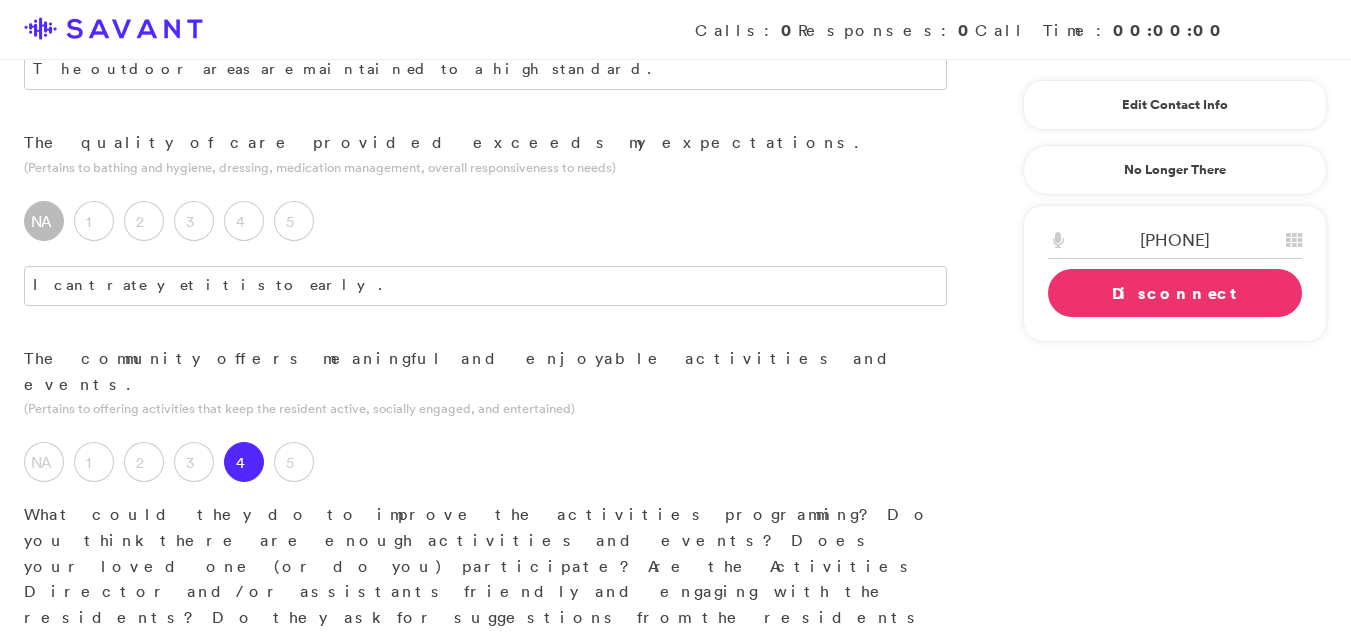 scroll, scrollTop: 1244, scrollLeft: 0, axis: vertical 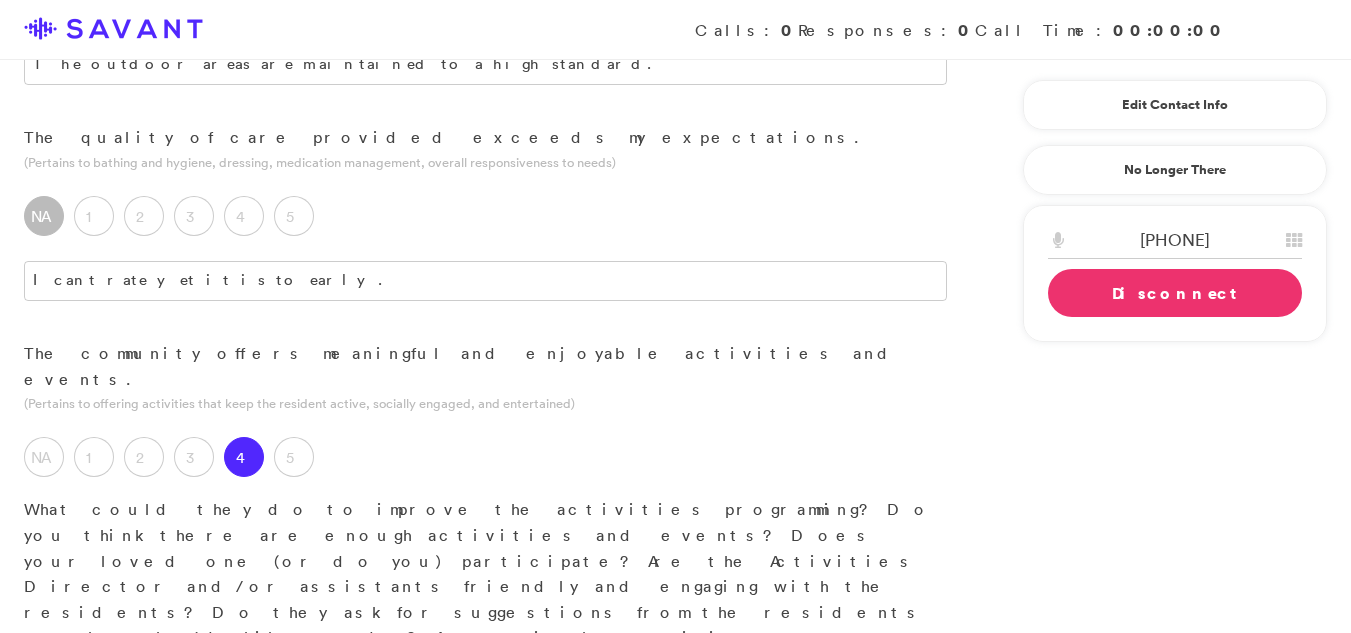 click on "I think the activites are fine and they dont need to change anything." at bounding box center (485, 707) 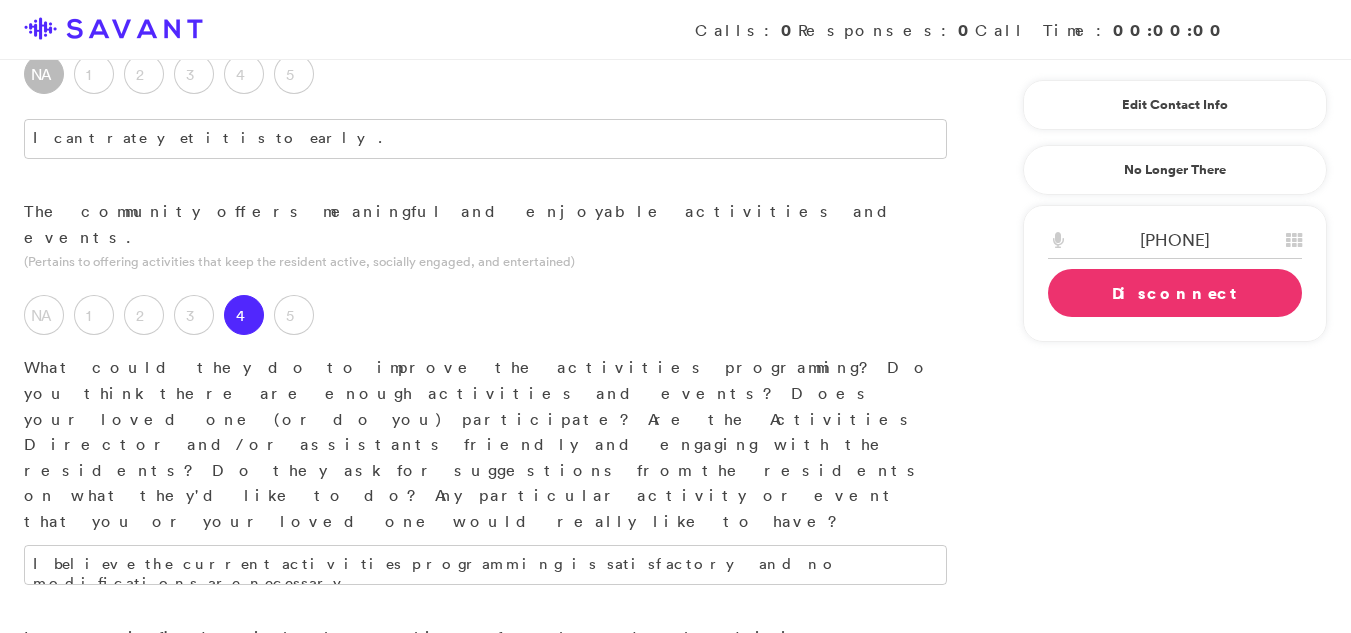 scroll, scrollTop: 1441, scrollLeft: 0, axis: vertical 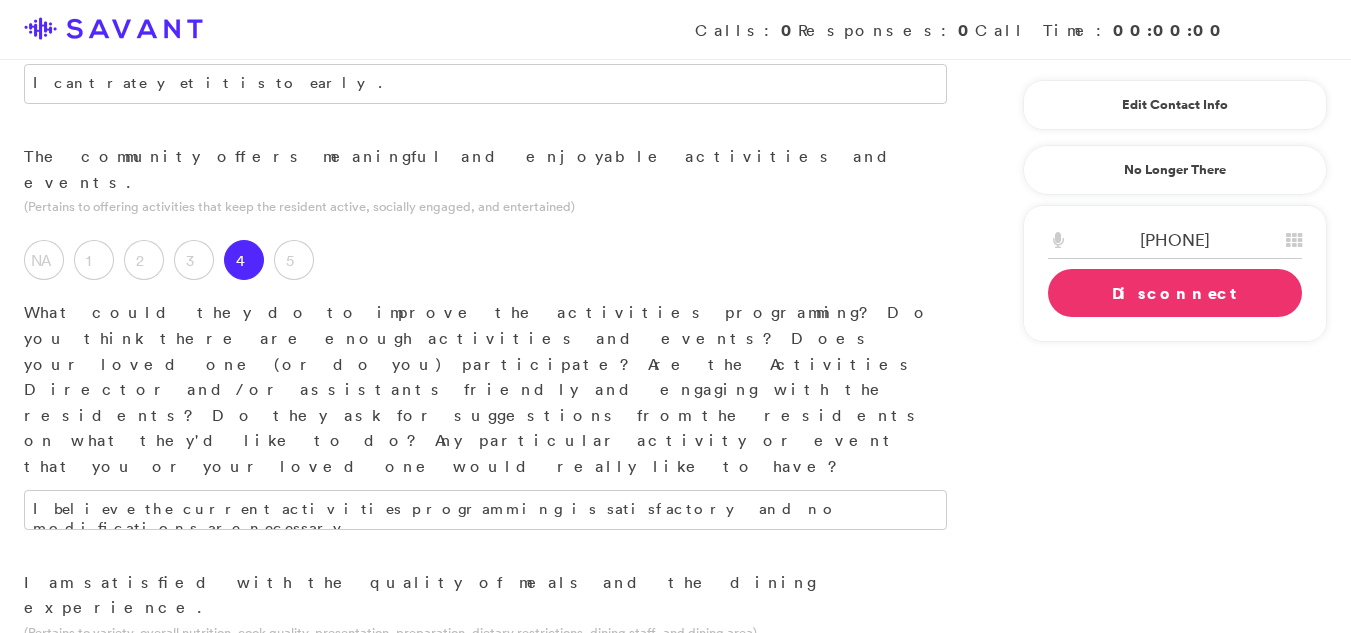 click at bounding box center (485, 833) 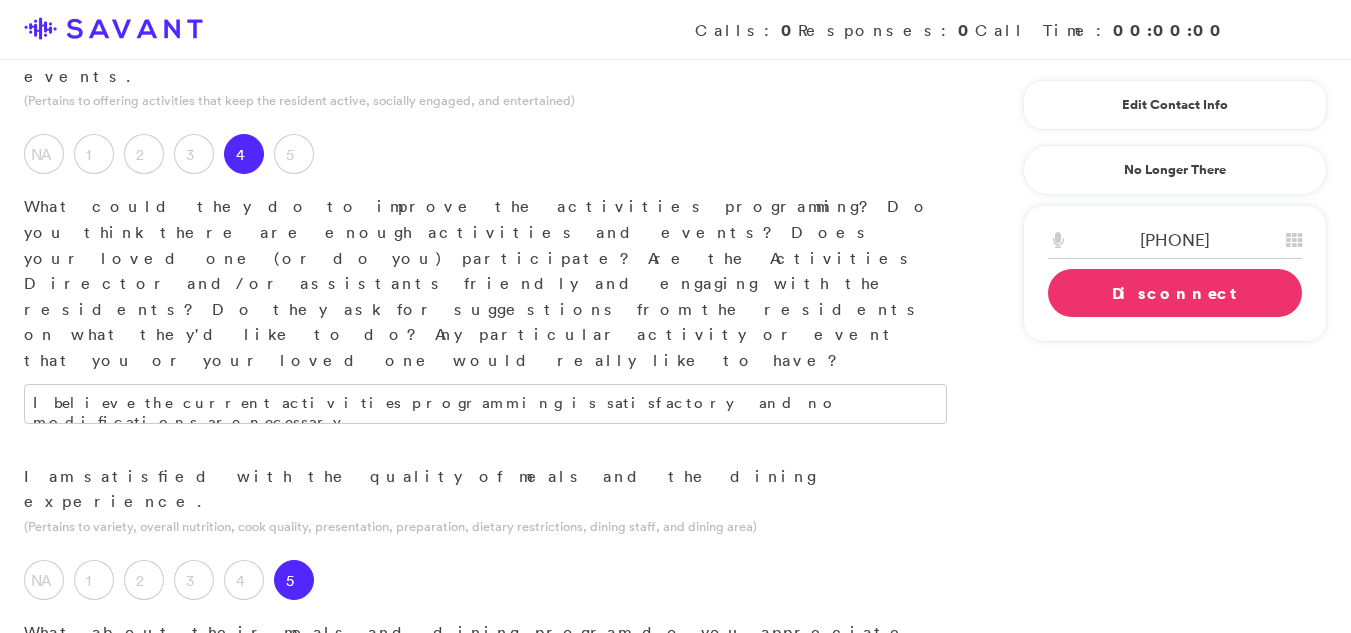 scroll, scrollTop: 1557, scrollLeft: 0, axis: vertical 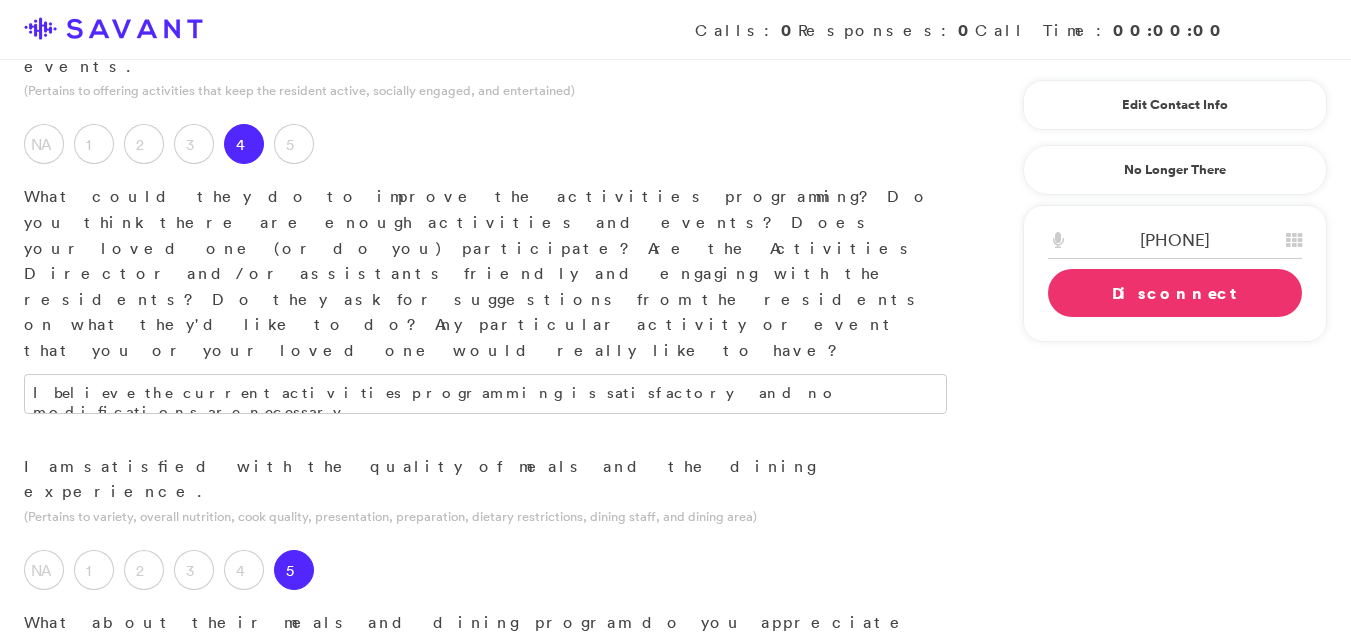 type on "My loved one expresses satisfaction with the quality of the meals." 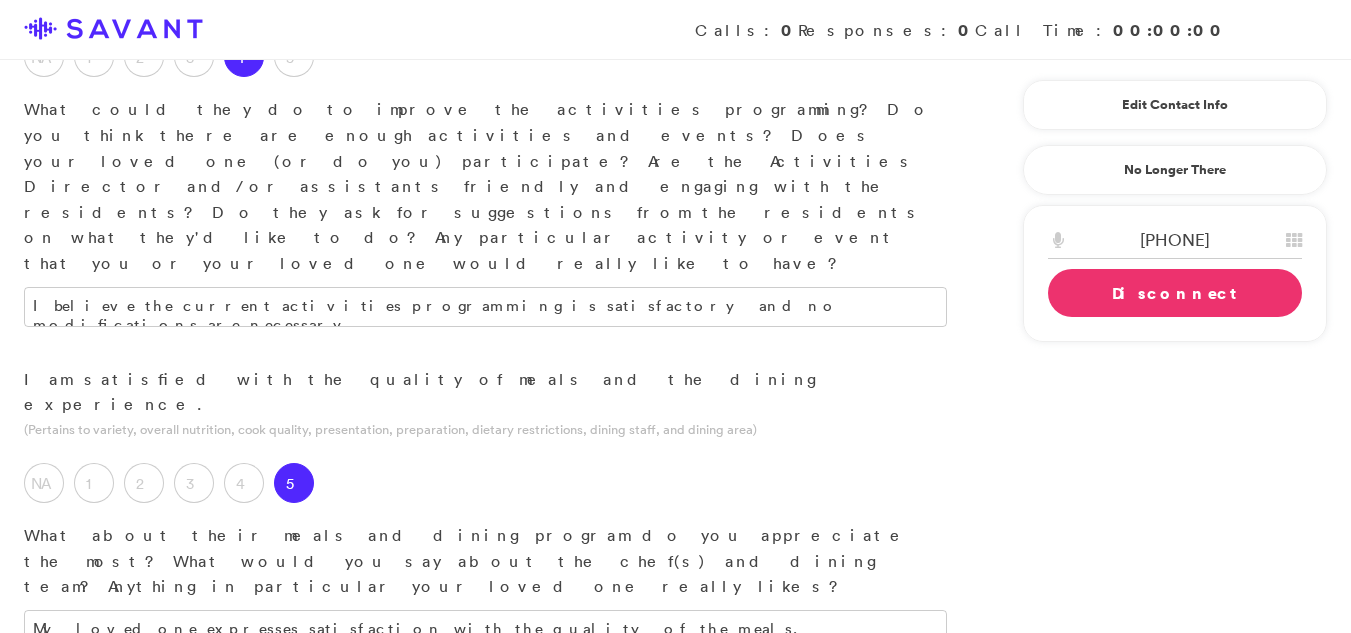 scroll, scrollTop: 1655, scrollLeft: 0, axis: vertical 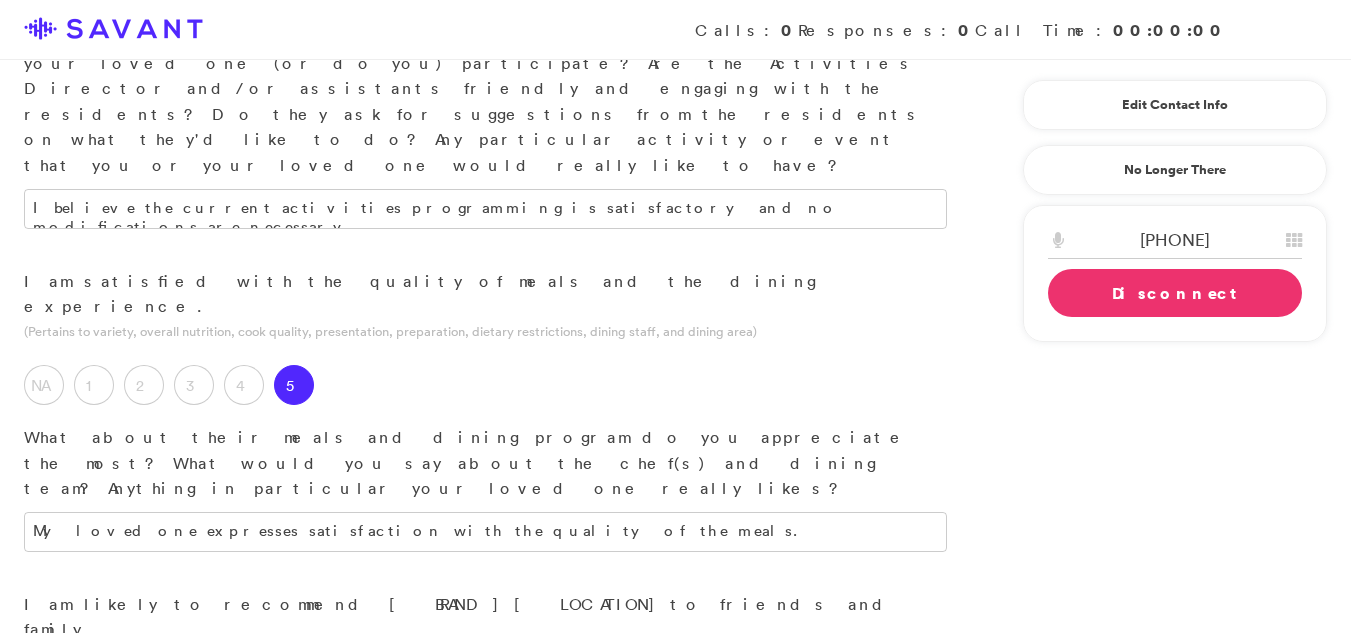 click at bounding box center [485, 893] 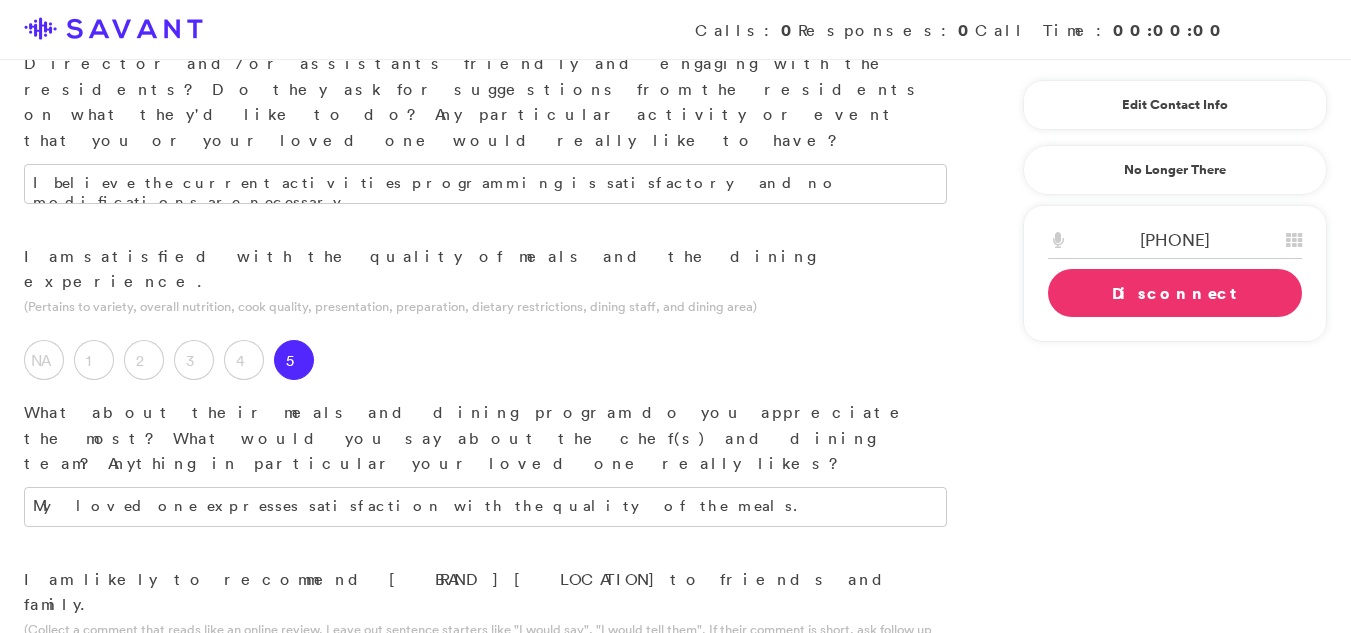 scroll, scrollTop: 1778, scrollLeft: 0, axis: vertical 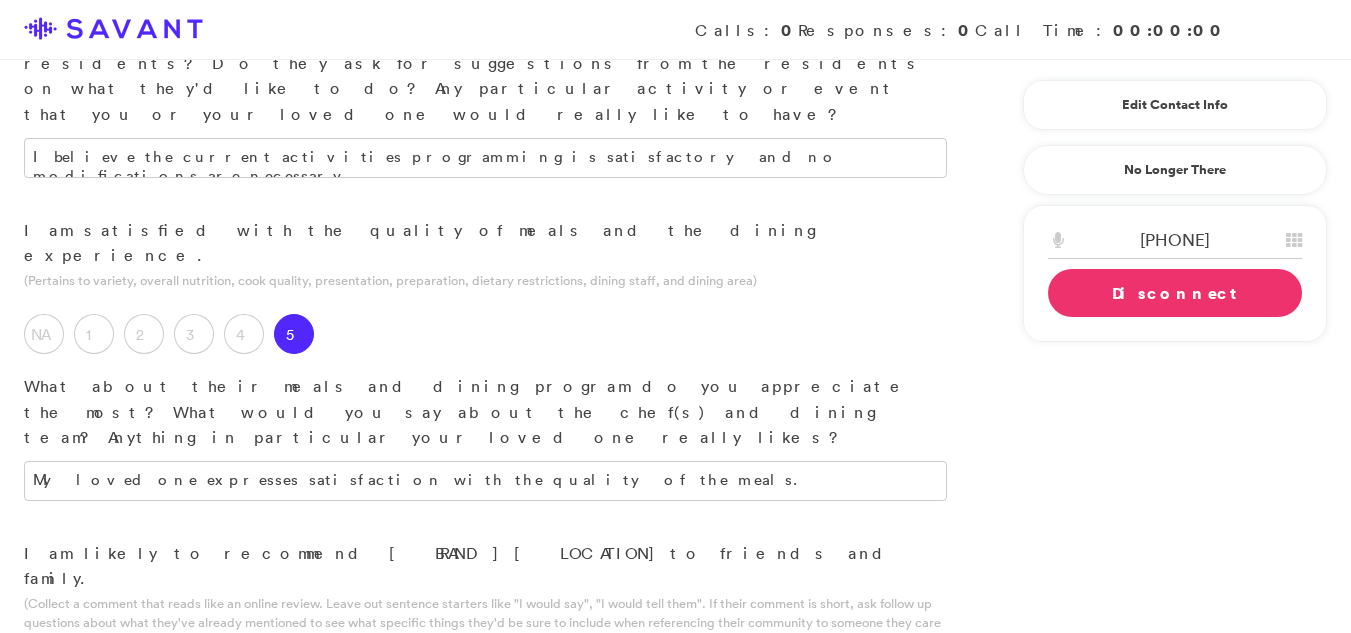 click on "The community is taking great care of my brother. I would reccomend this community to otheres for loved ones." at bounding box center (485, 842) 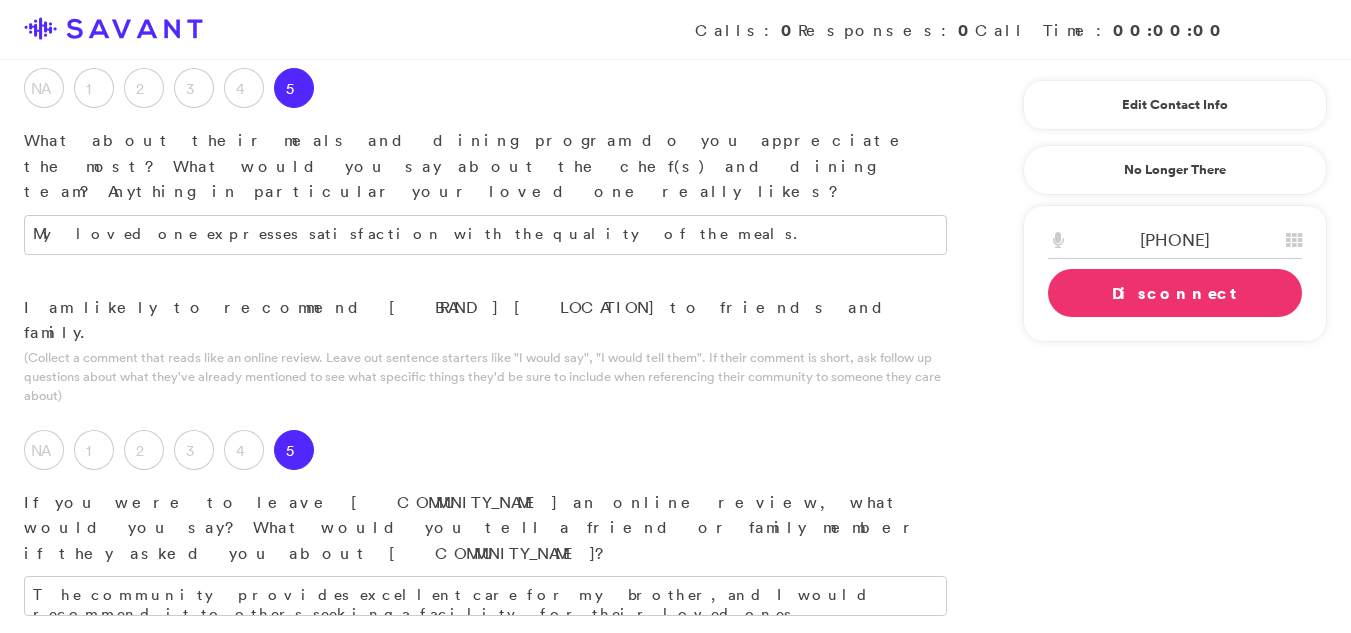 scroll, scrollTop: 2050, scrollLeft: 0, axis: vertical 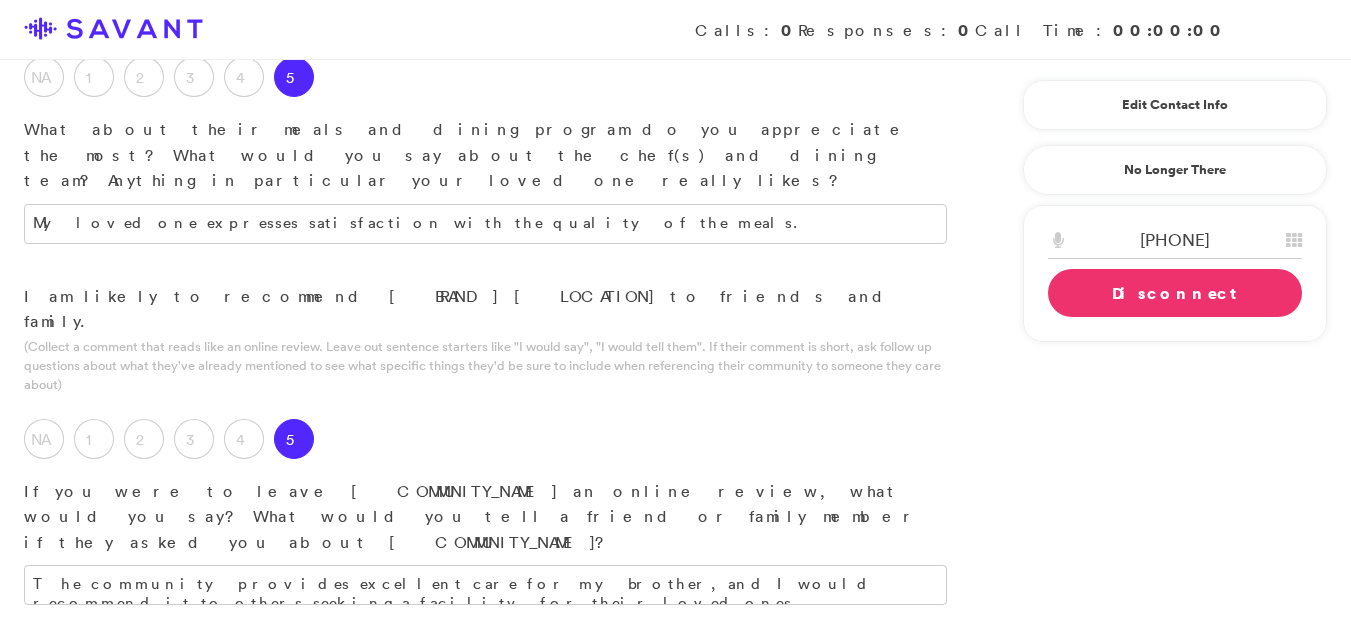 click on "I like all of the staff are really nice and friendly people." at bounding box center [485, 719] 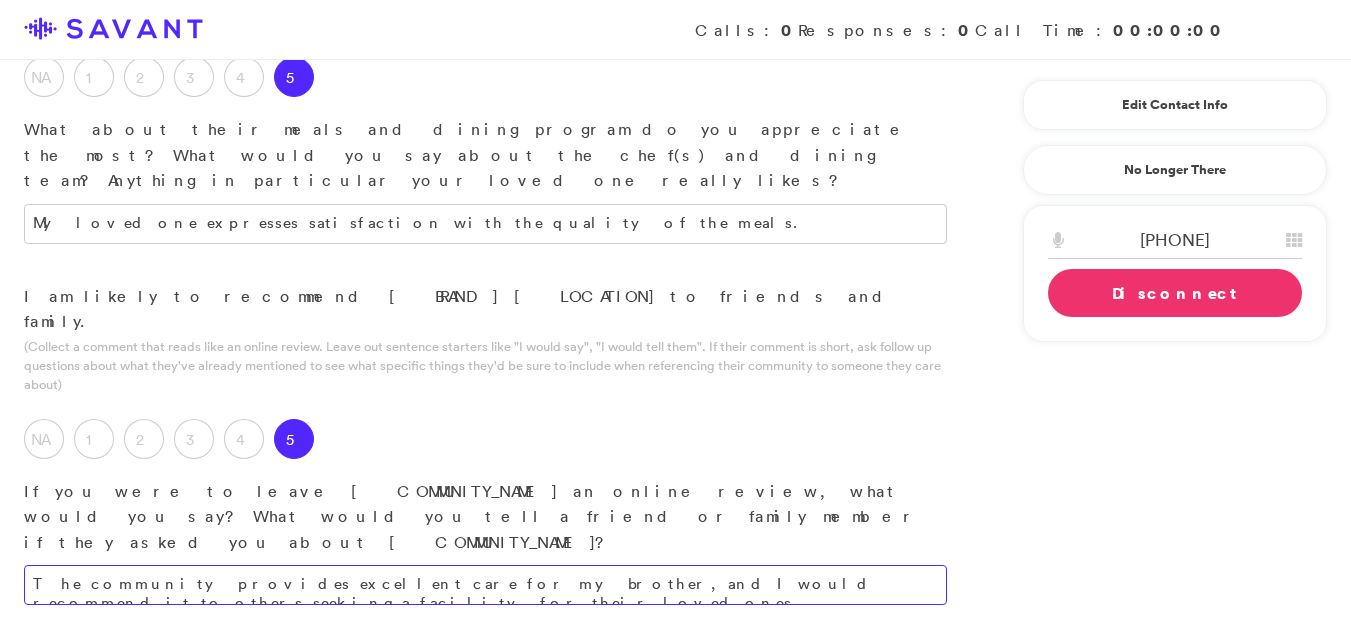 drag, startPoint x: 811, startPoint y: 104, endPoint x: 1027, endPoint y: 175, distance: 227.36974 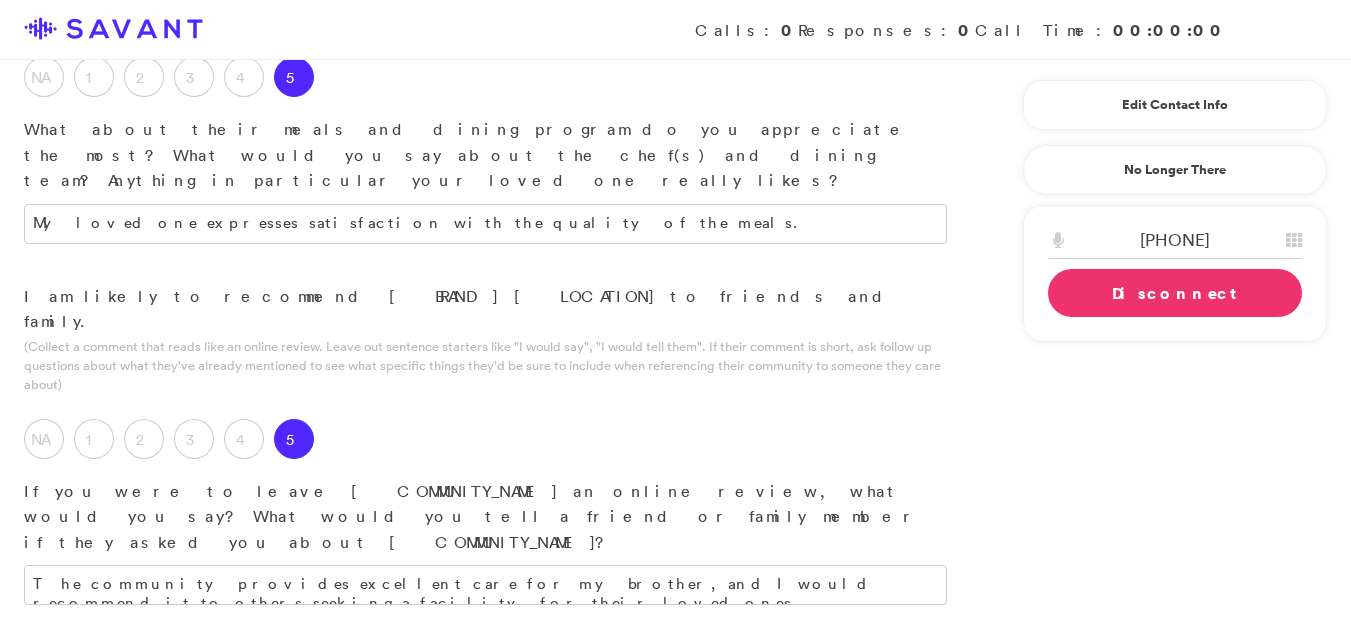 click on "Disconnect" at bounding box center [1175, 293] 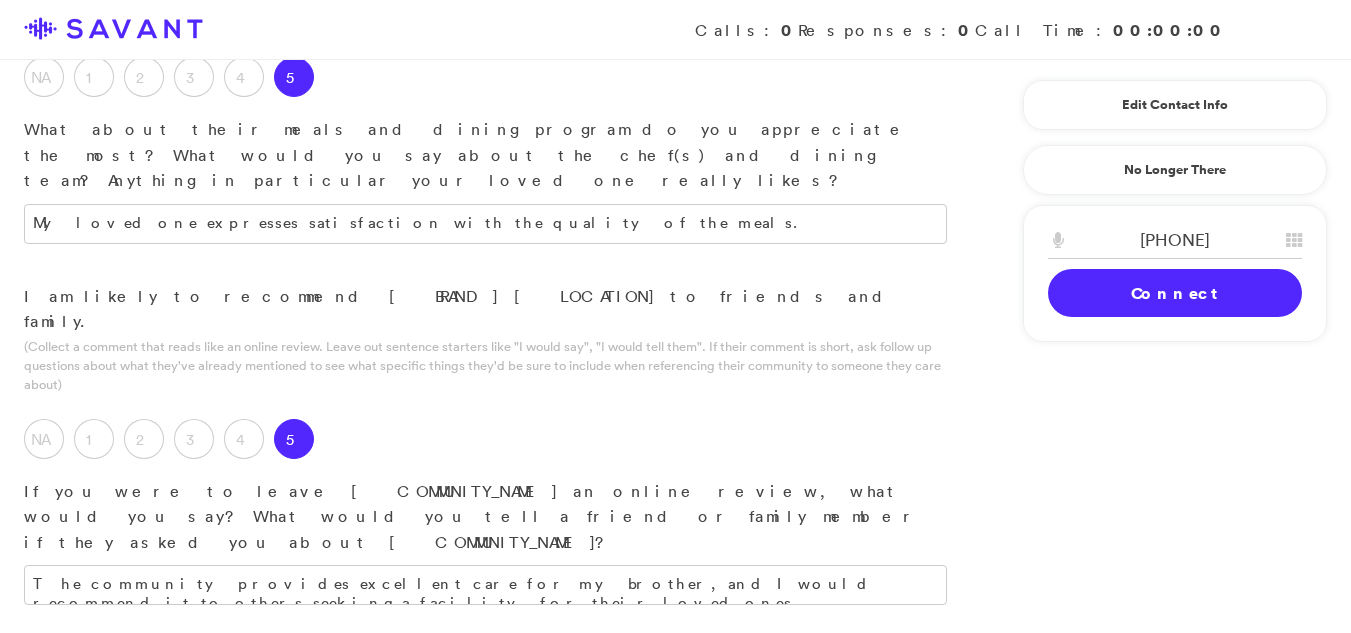click on "There is not" at bounding box center (485, 852) 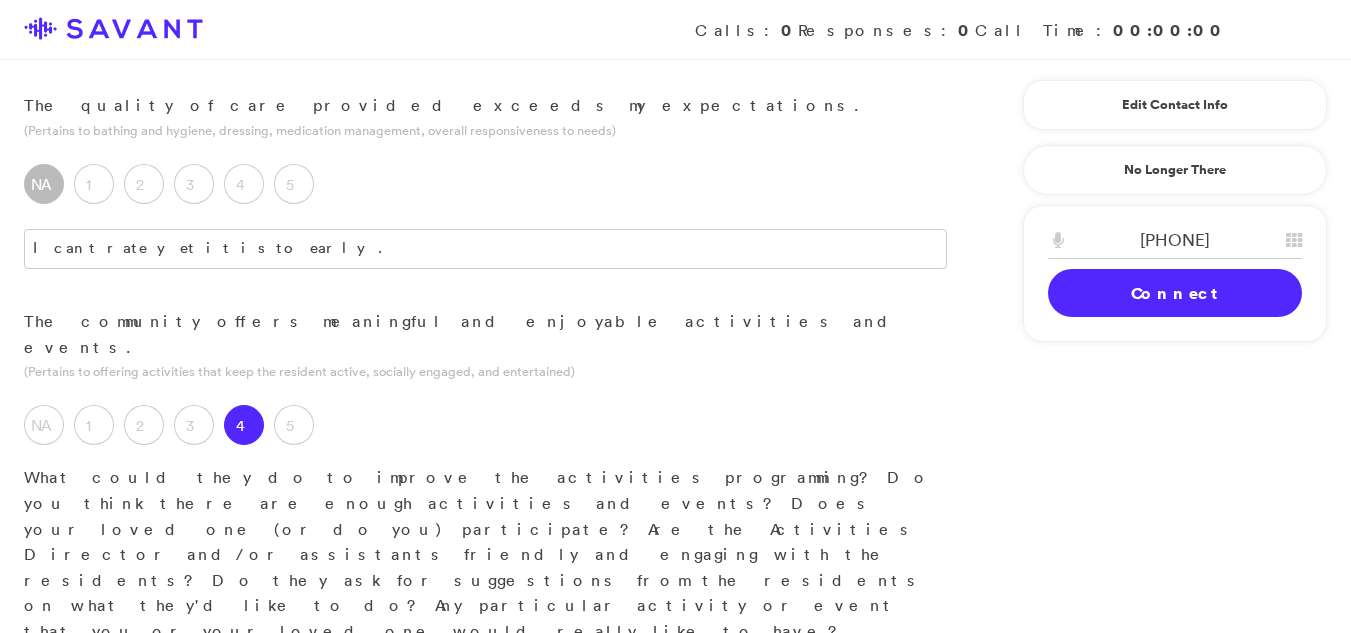 scroll, scrollTop: 1260, scrollLeft: 0, axis: vertical 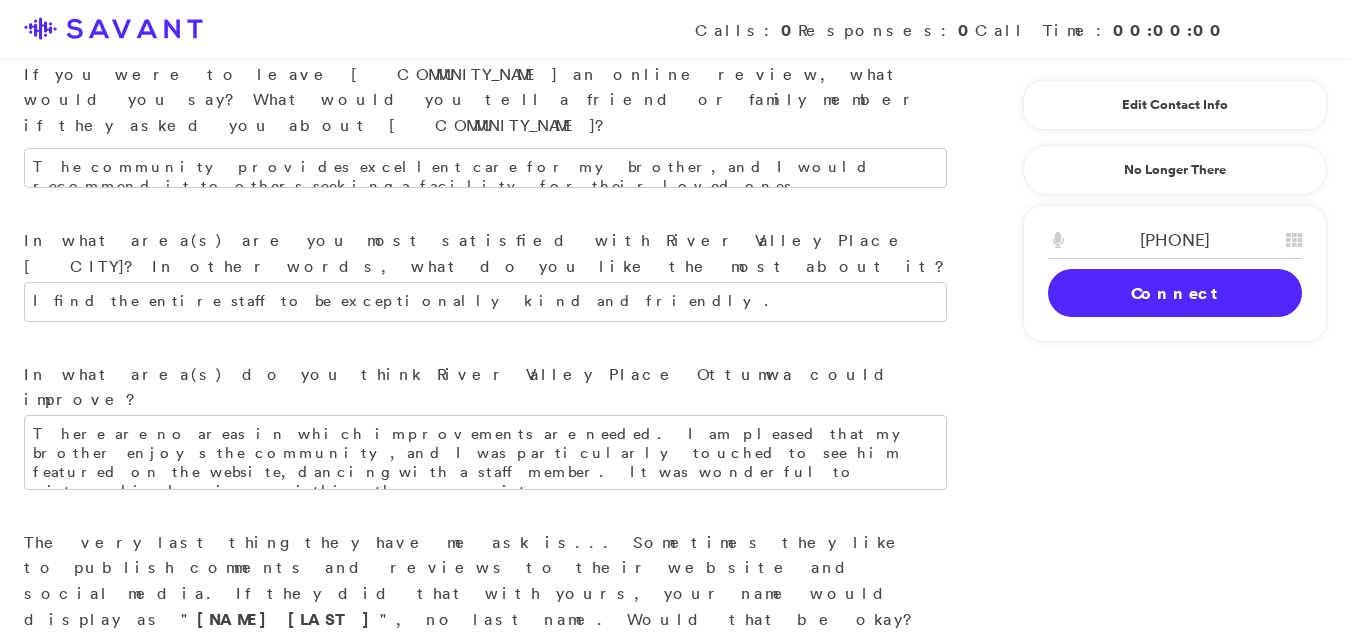 click on "Submit & Clock Out" at bounding box center [464, 936] 